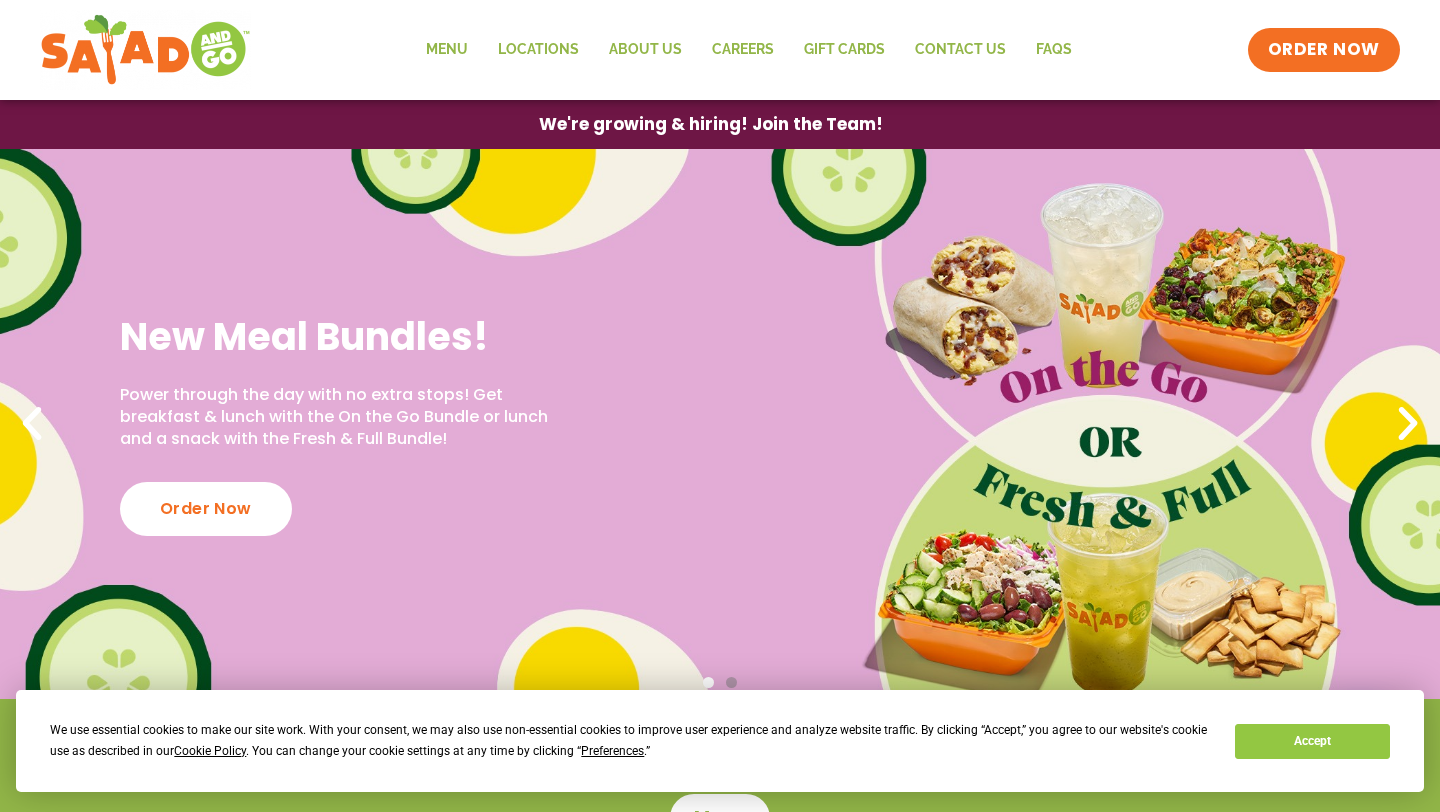 scroll, scrollTop: 0, scrollLeft: 0, axis: both 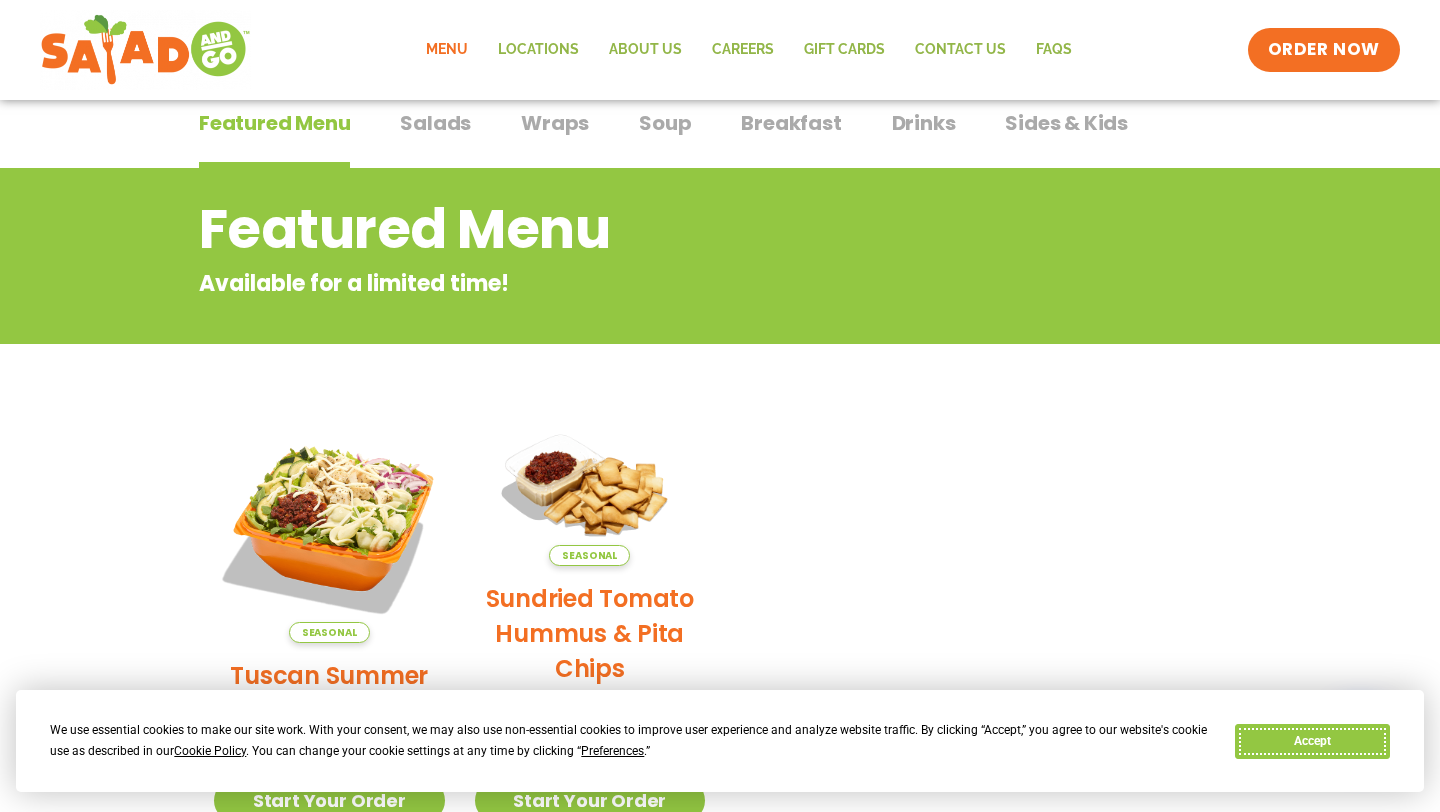 click on "Accept" at bounding box center [1312, 741] 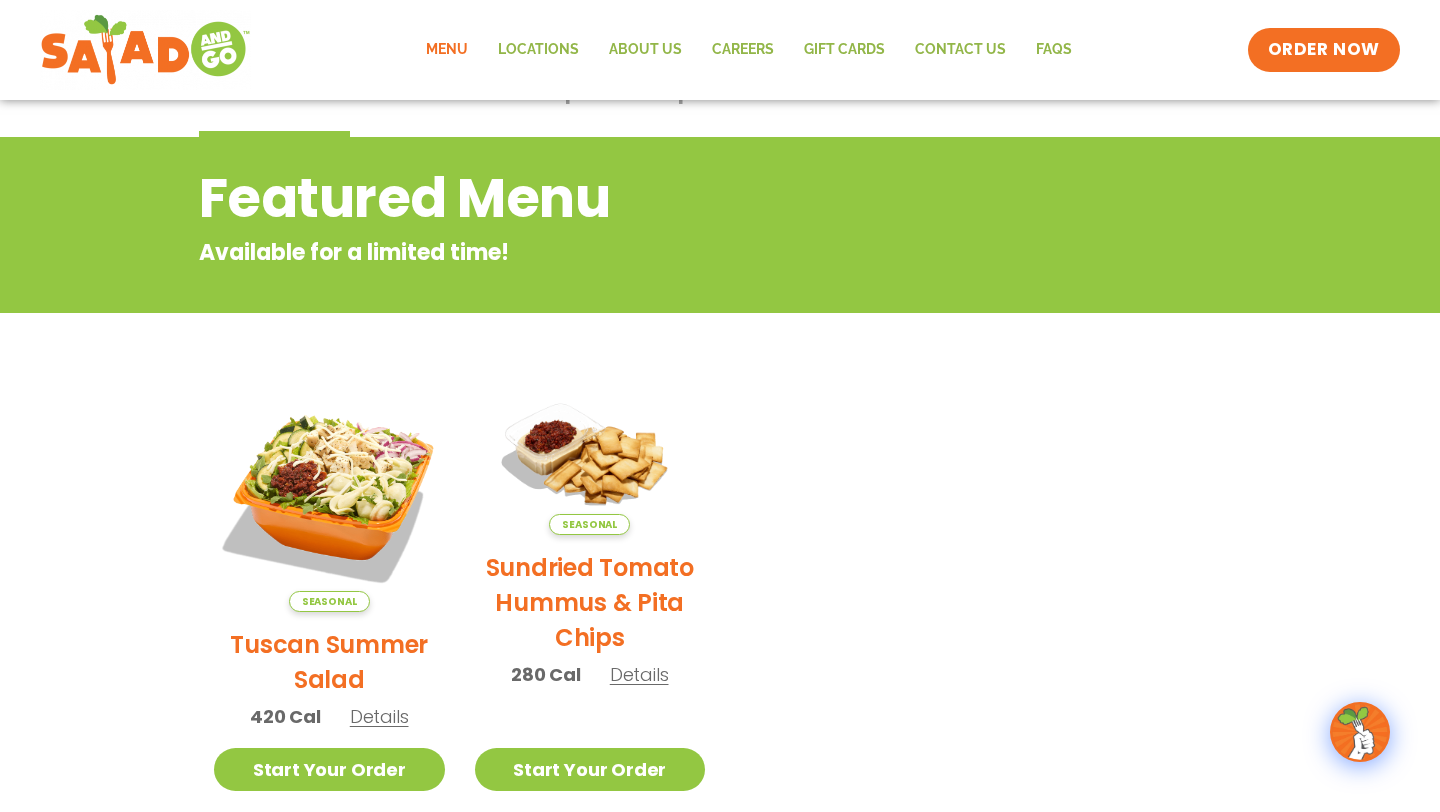 scroll, scrollTop: 11, scrollLeft: 0, axis: vertical 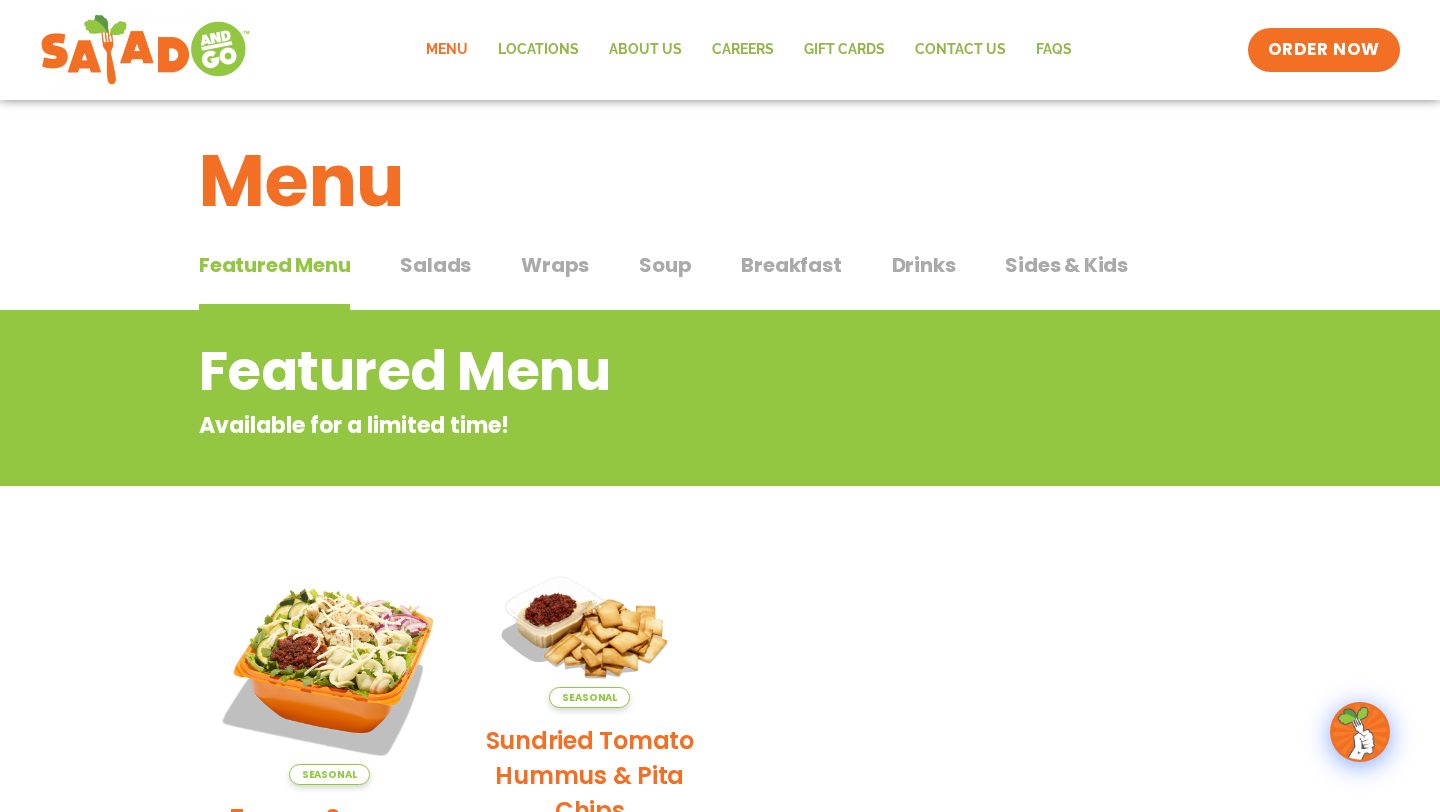 click on "Salads" at bounding box center (435, 265) 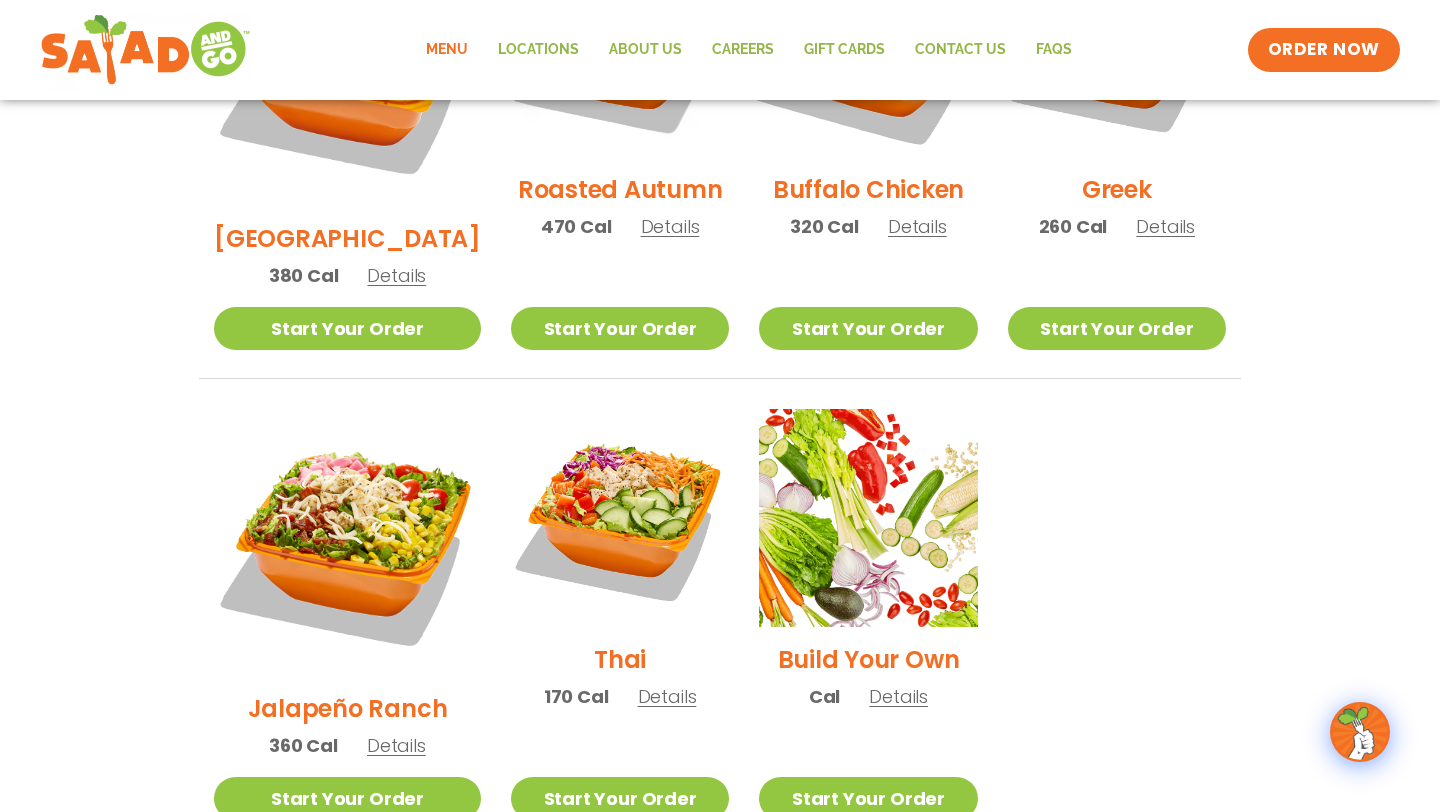 scroll, scrollTop: 1232, scrollLeft: 0, axis: vertical 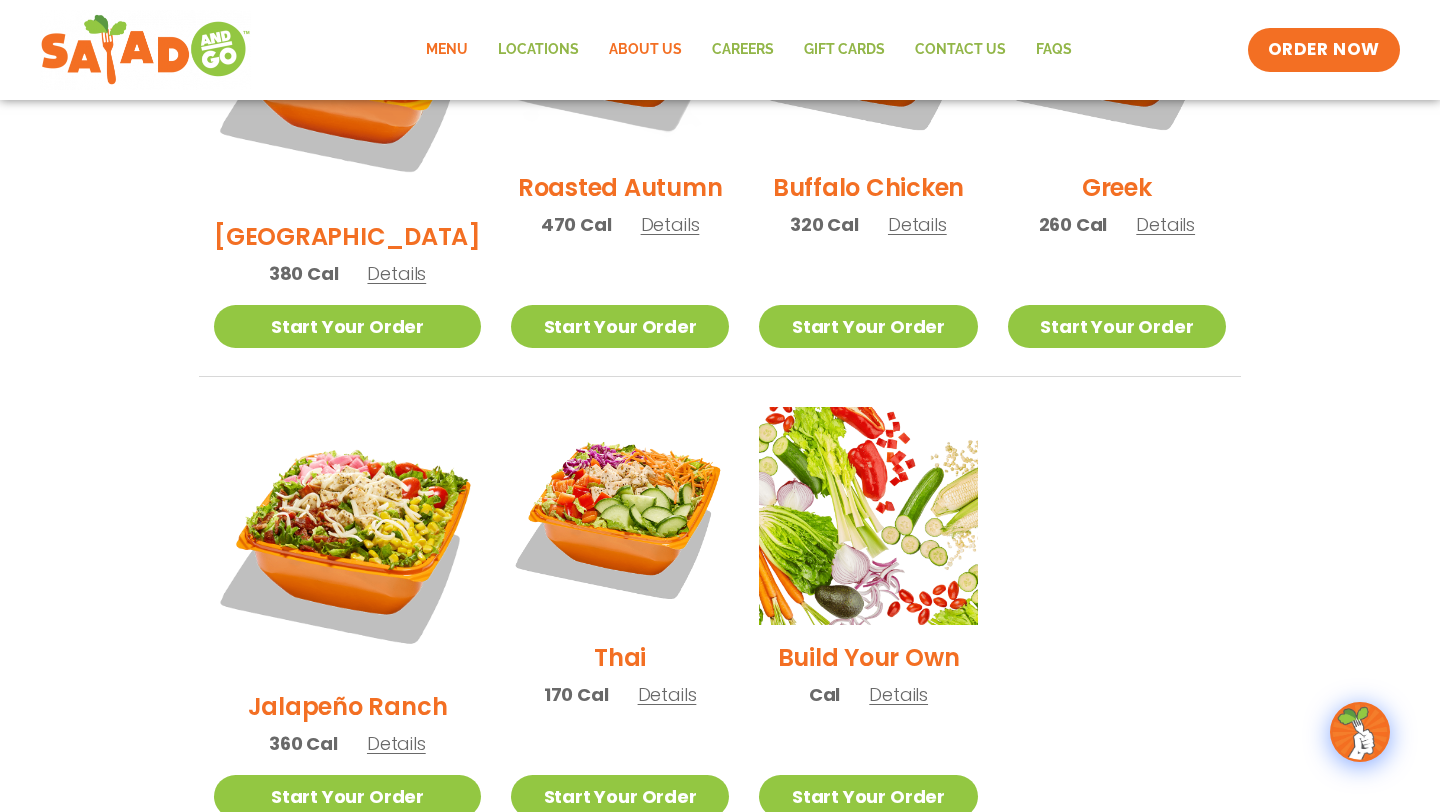 click on "About Us" 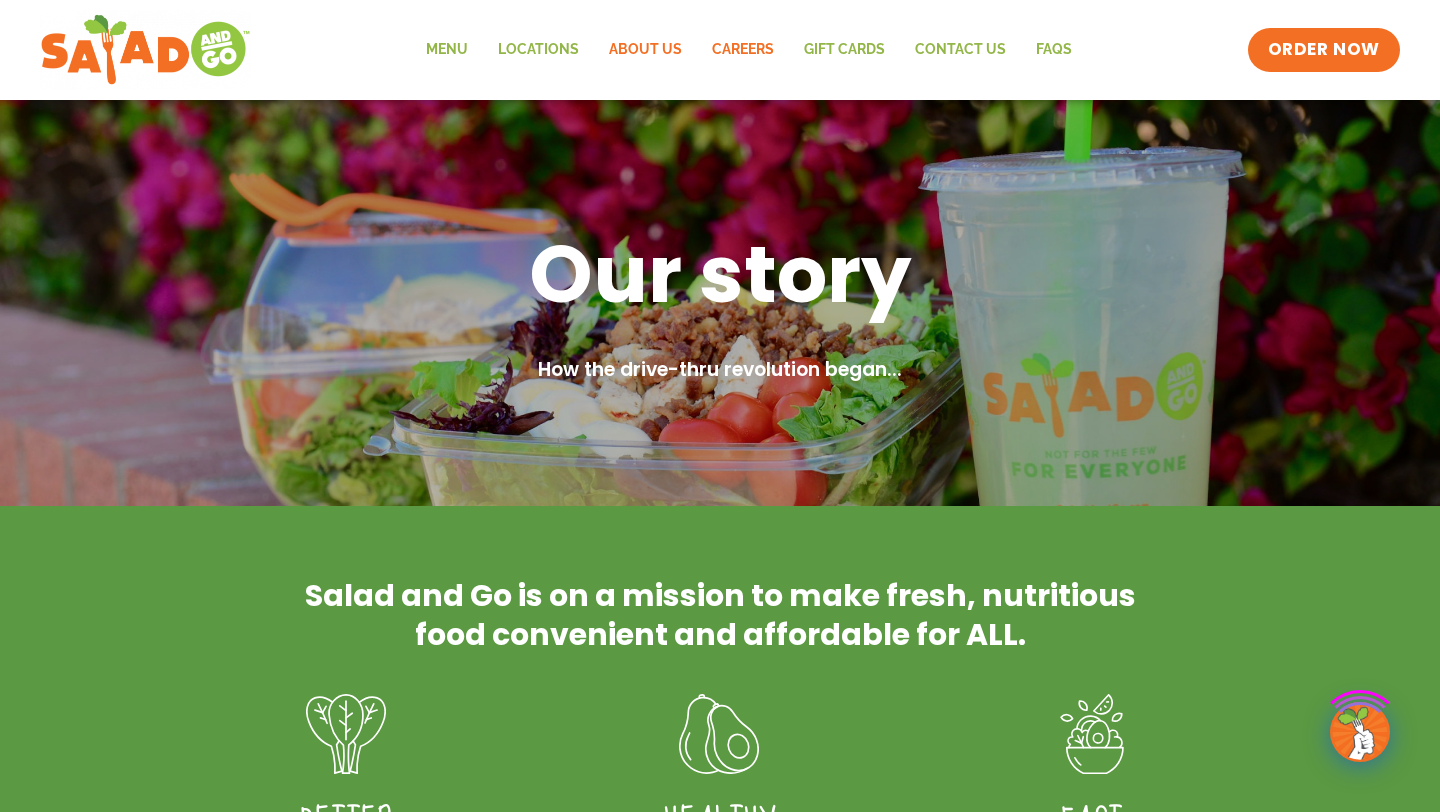 scroll, scrollTop: 0, scrollLeft: 0, axis: both 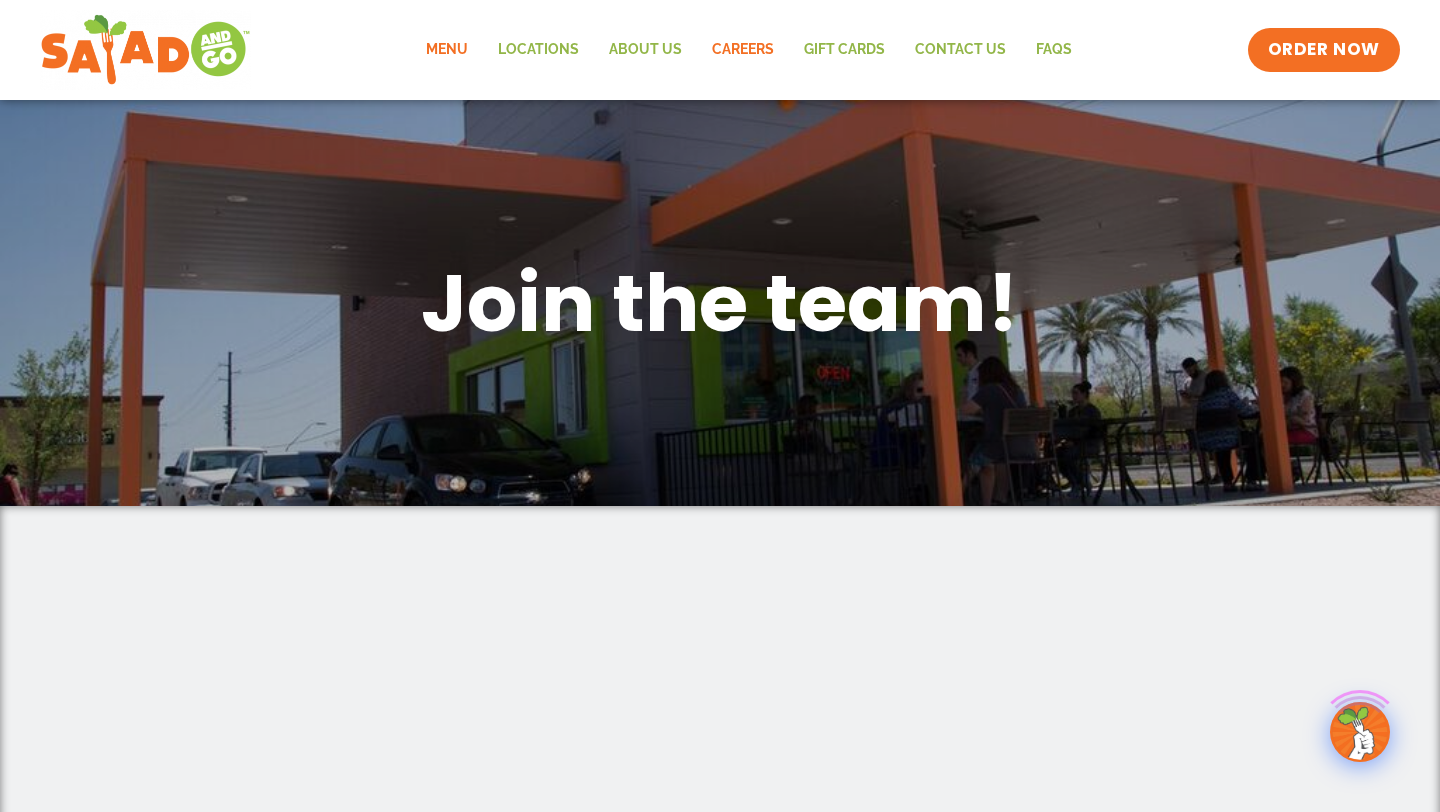 click on "Menu" 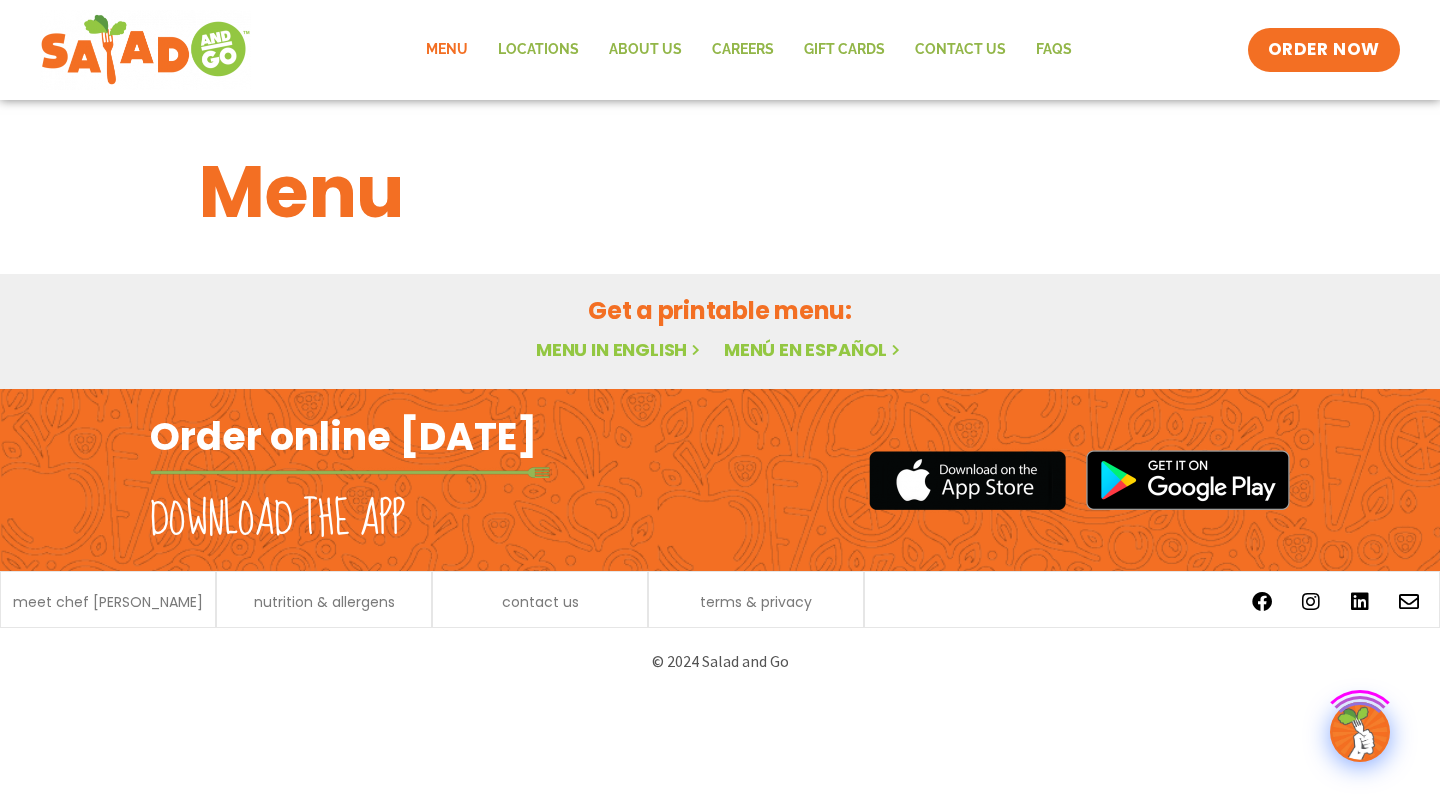 scroll, scrollTop: 0, scrollLeft: 0, axis: both 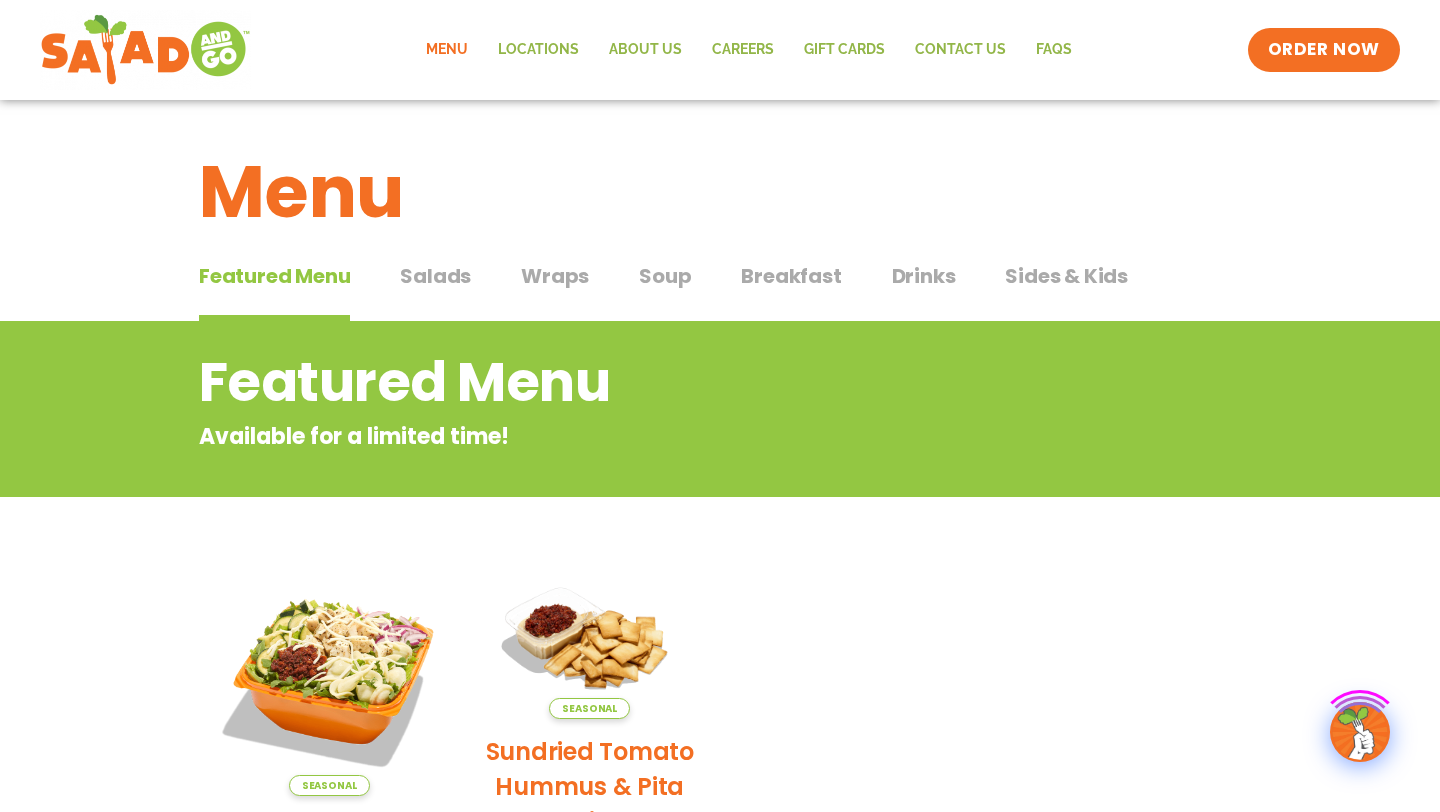 click on "Wraps   Wraps" at bounding box center (555, 291) 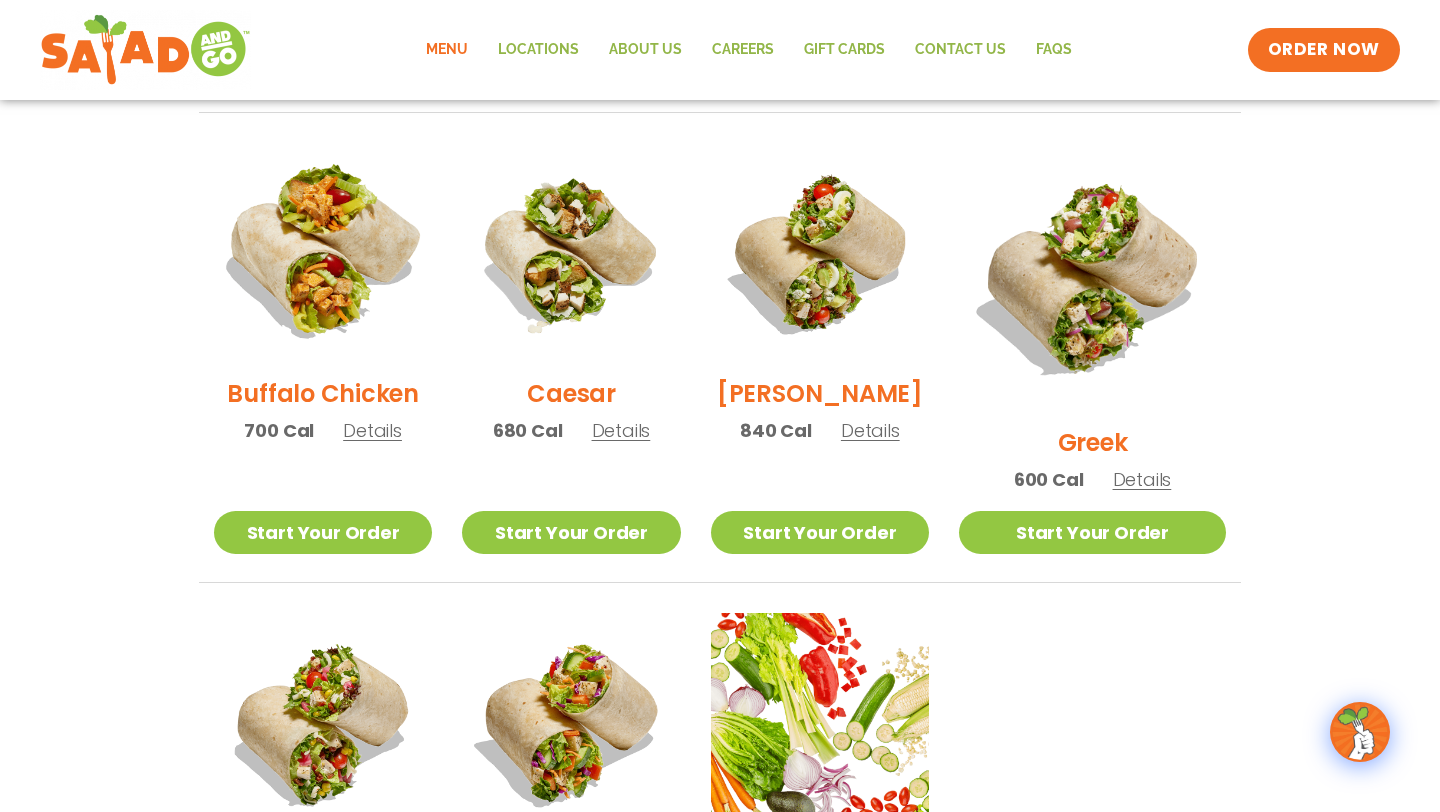 scroll, scrollTop: 961, scrollLeft: 0, axis: vertical 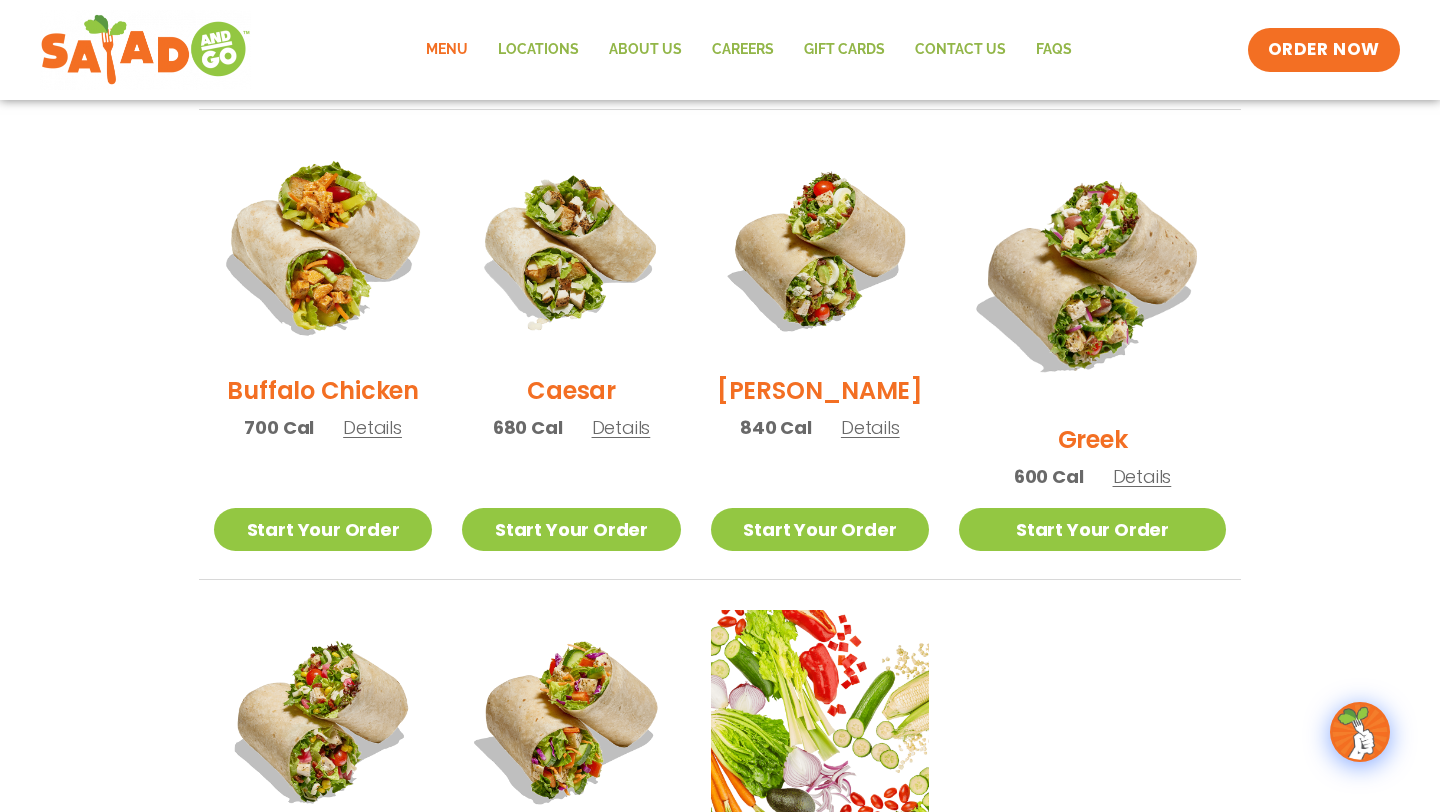 click at bounding box center (323, 249) 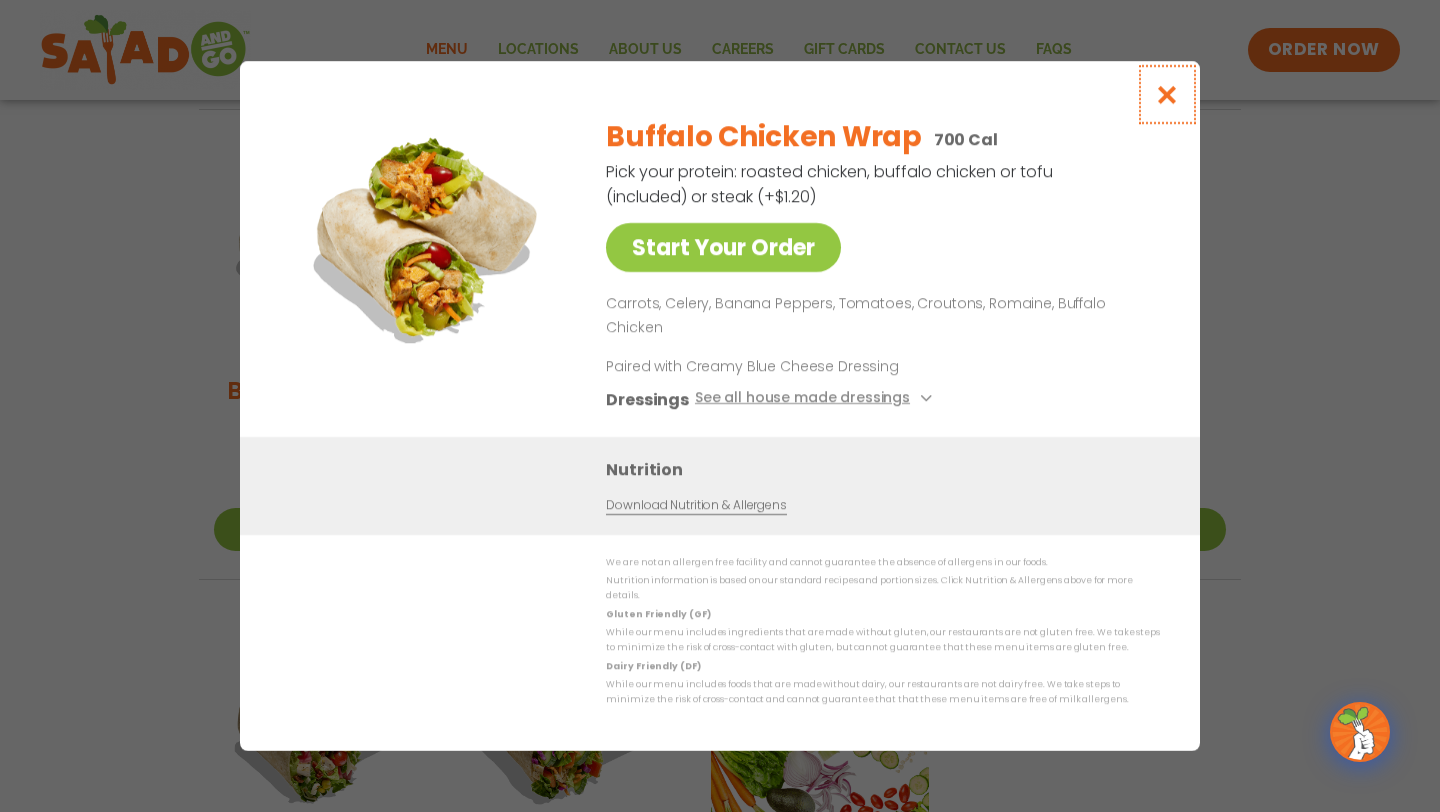 click at bounding box center [1167, 94] 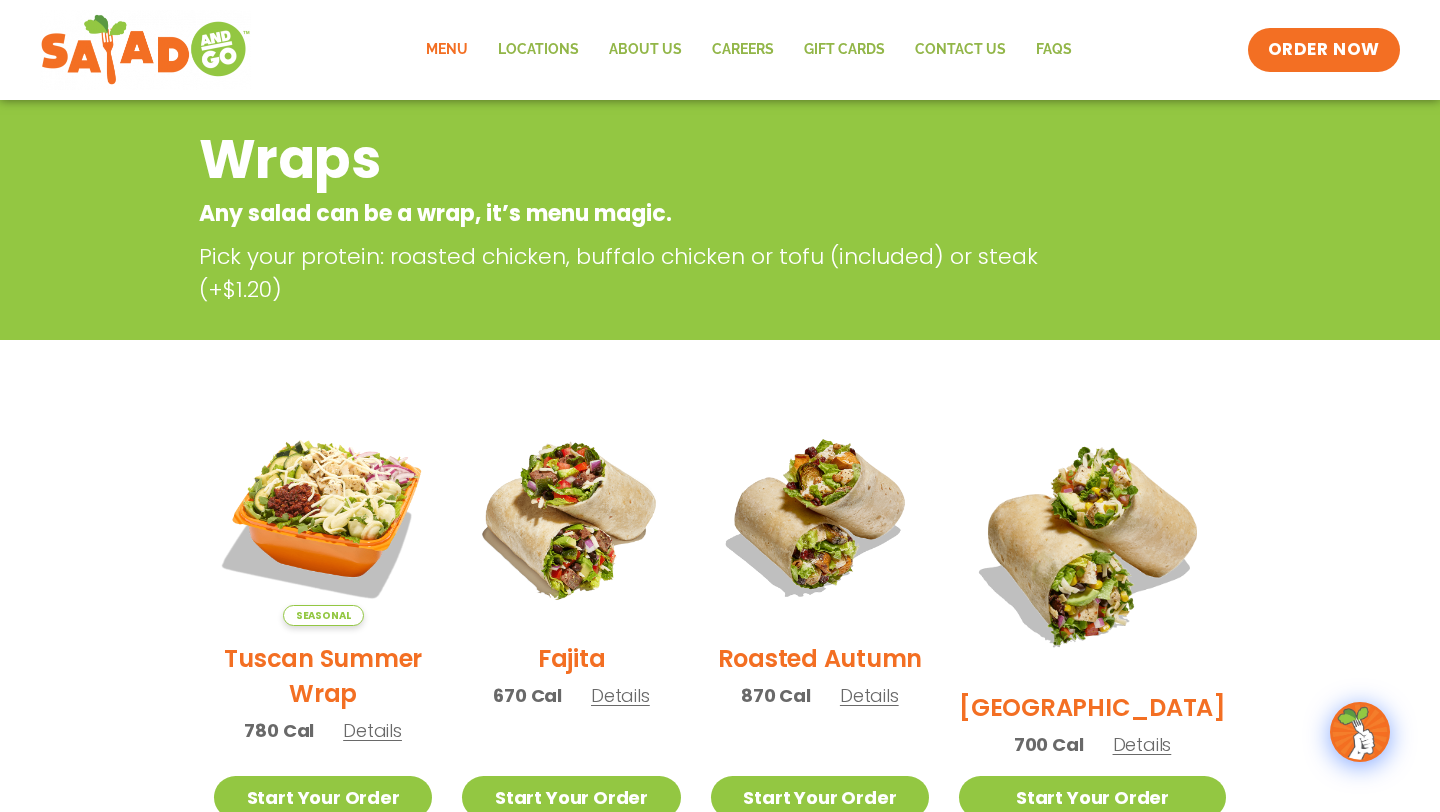 scroll, scrollTop: 0, scrollLeft: 0, axis: both 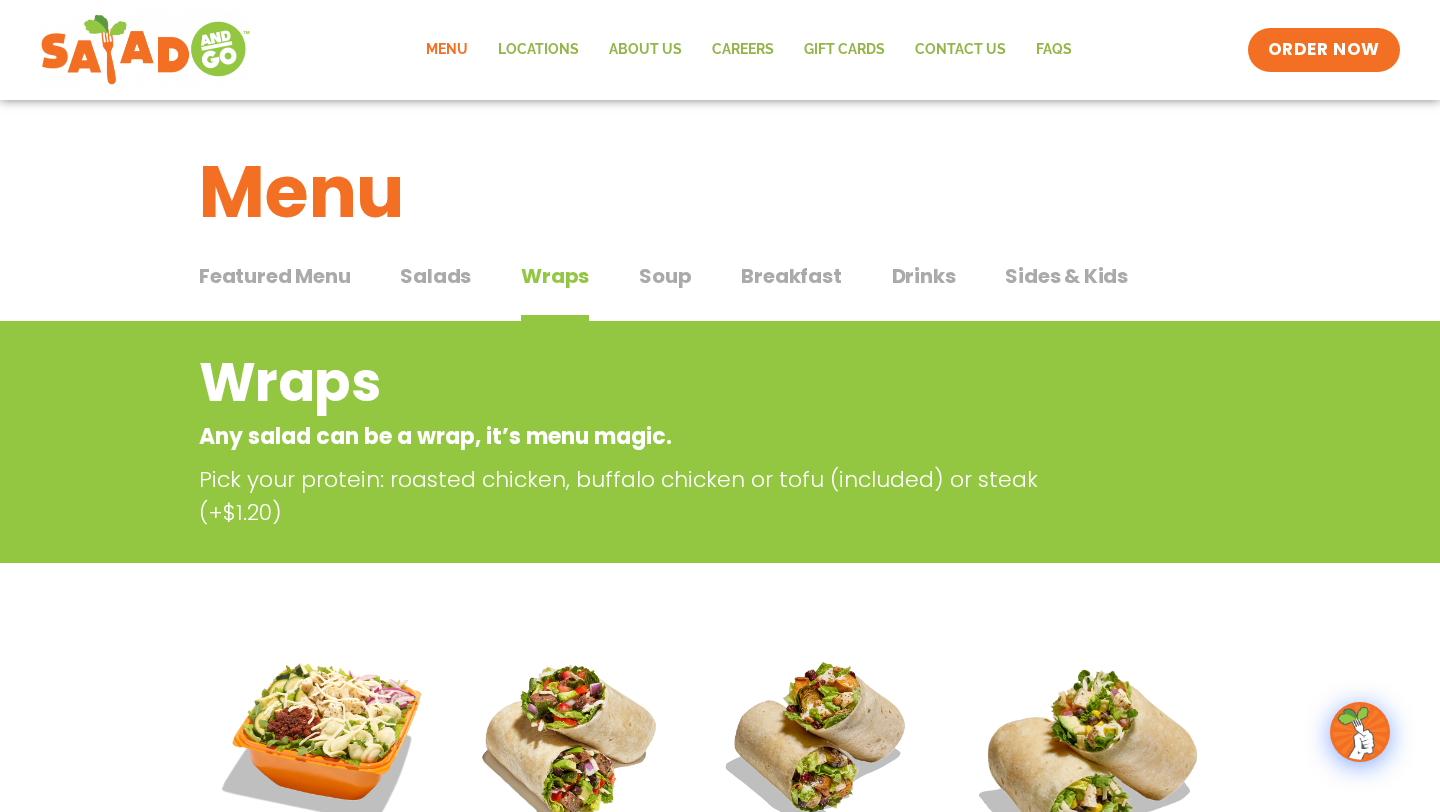 click on "Soup   Soup" at bounding box center (665, 291) 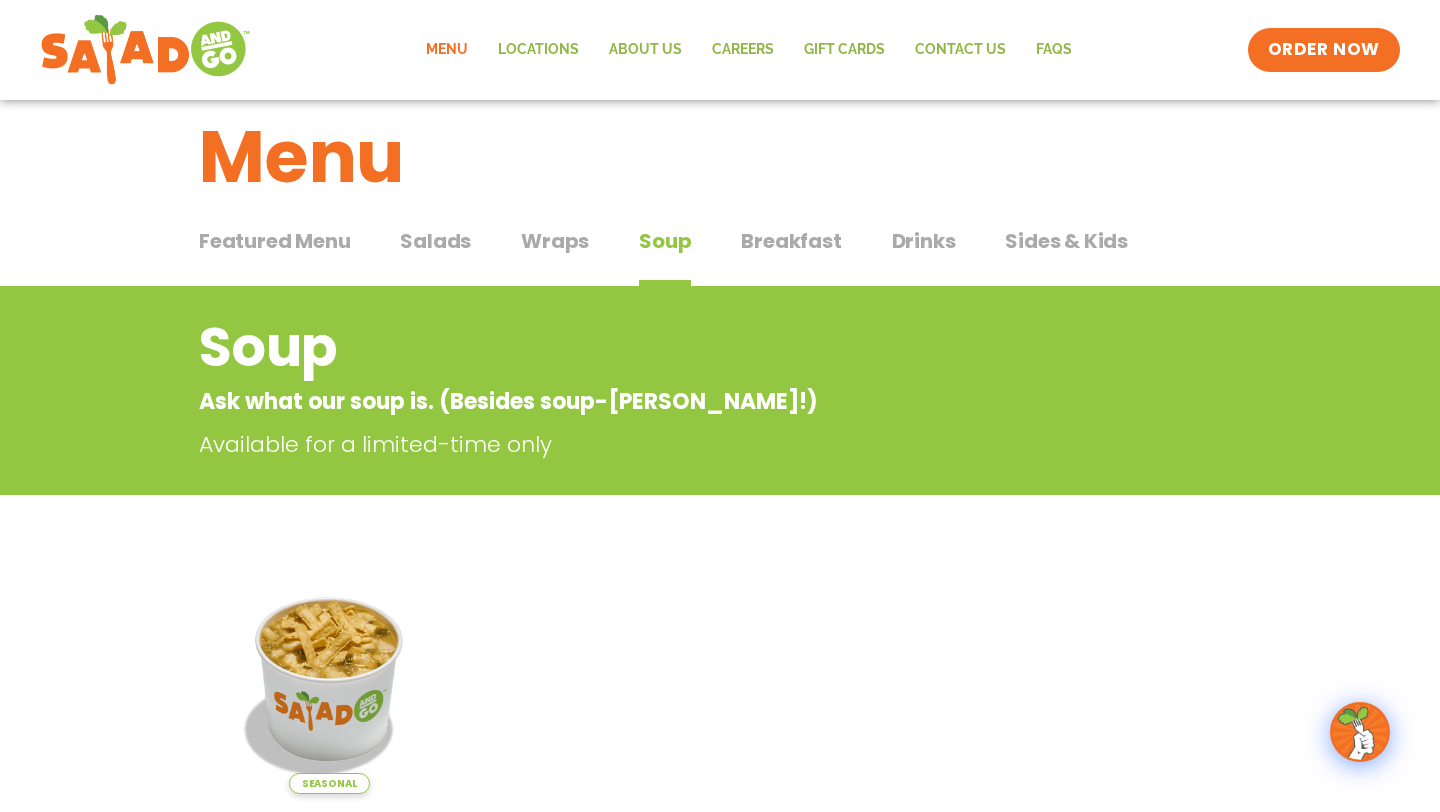 scroll, scrollTop: 0, scrollLeft: 0, axis: both 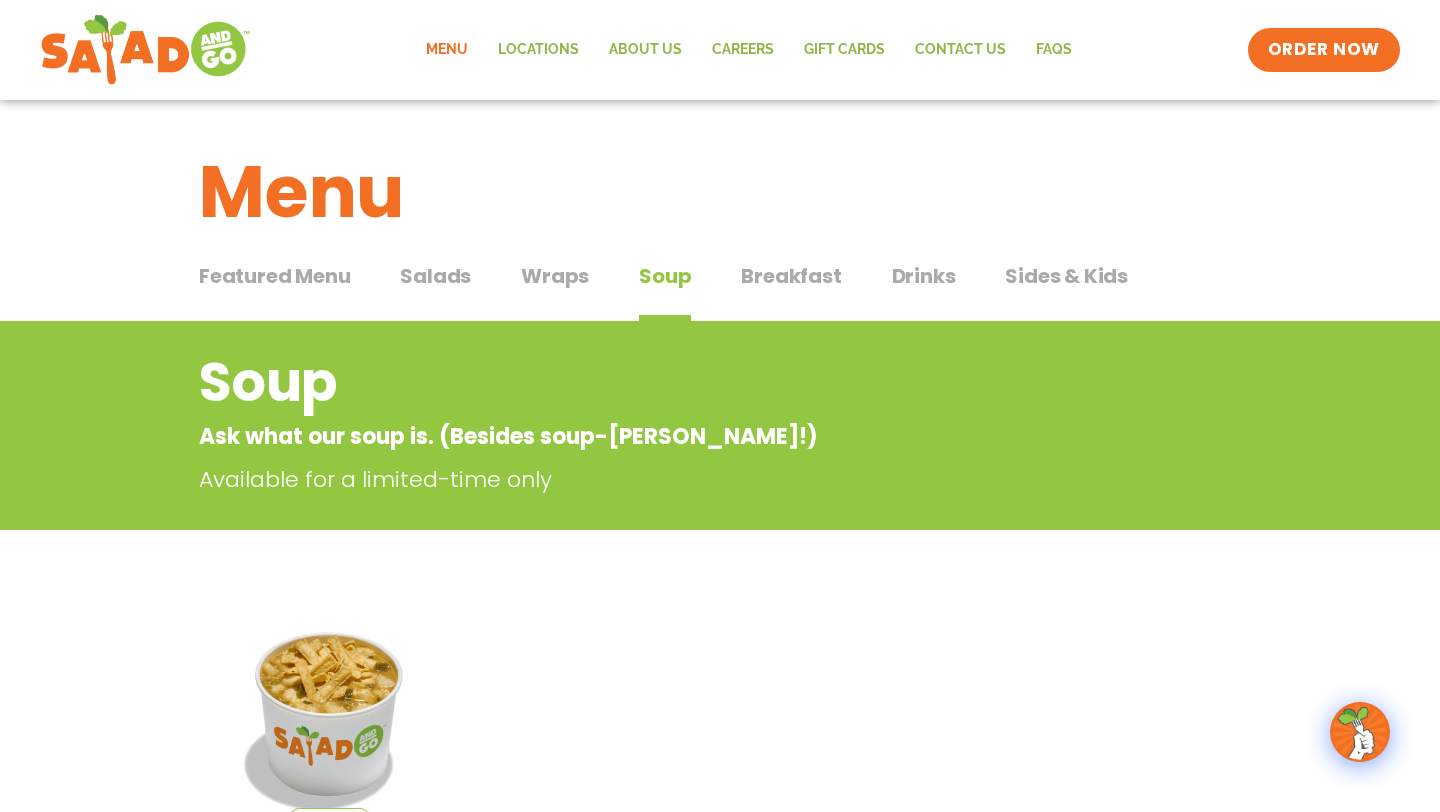 click on "Featured Menu   Featured Menu       Salads   Salads       Wraps   Wraps       Soup   Soup       Breakfast   Breakfast       Drinks   Drinks       Sides & Kids   Sides & Kids" at bounding box center (720, 288) 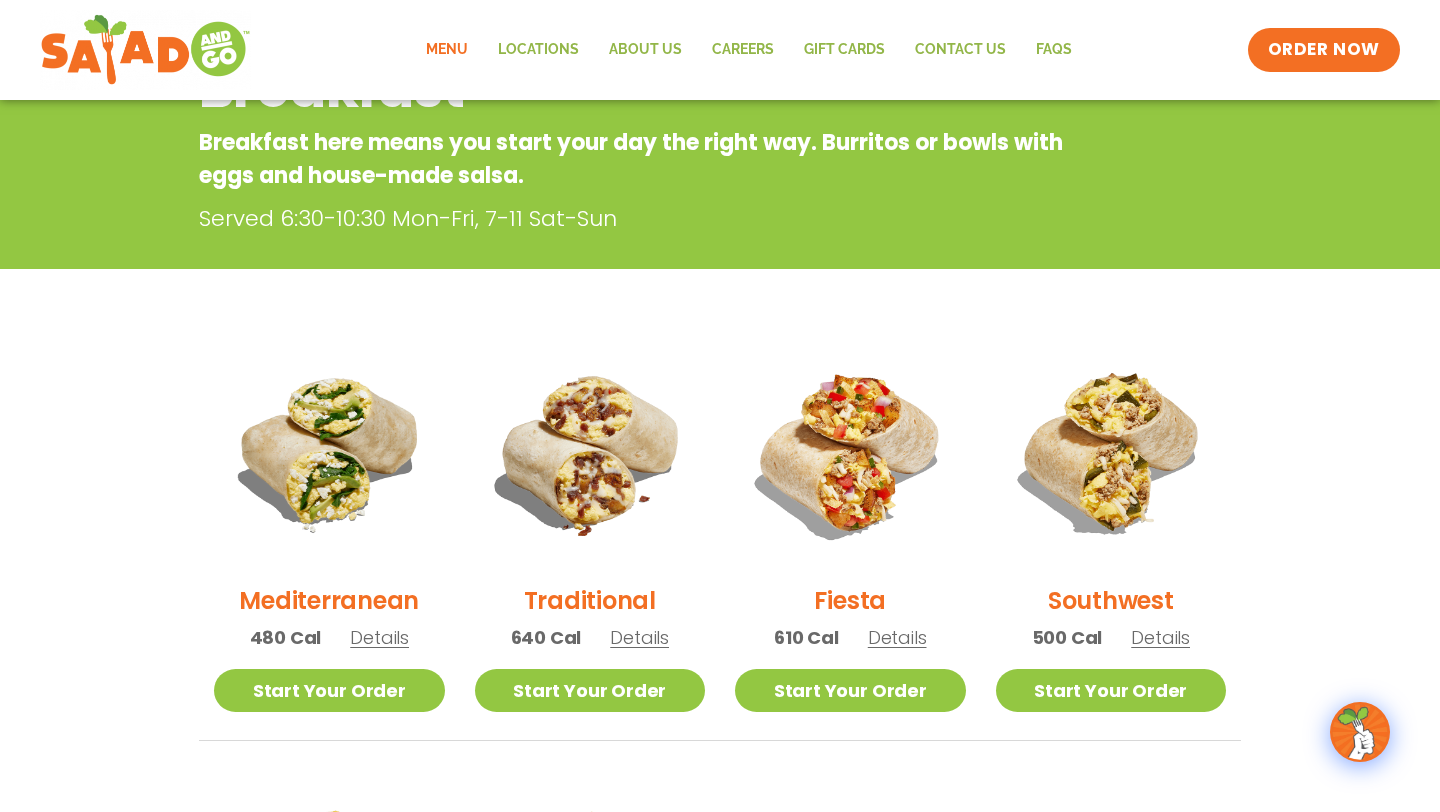 scroll, scrollTop: 0, scrollLeft: 0, axis: both 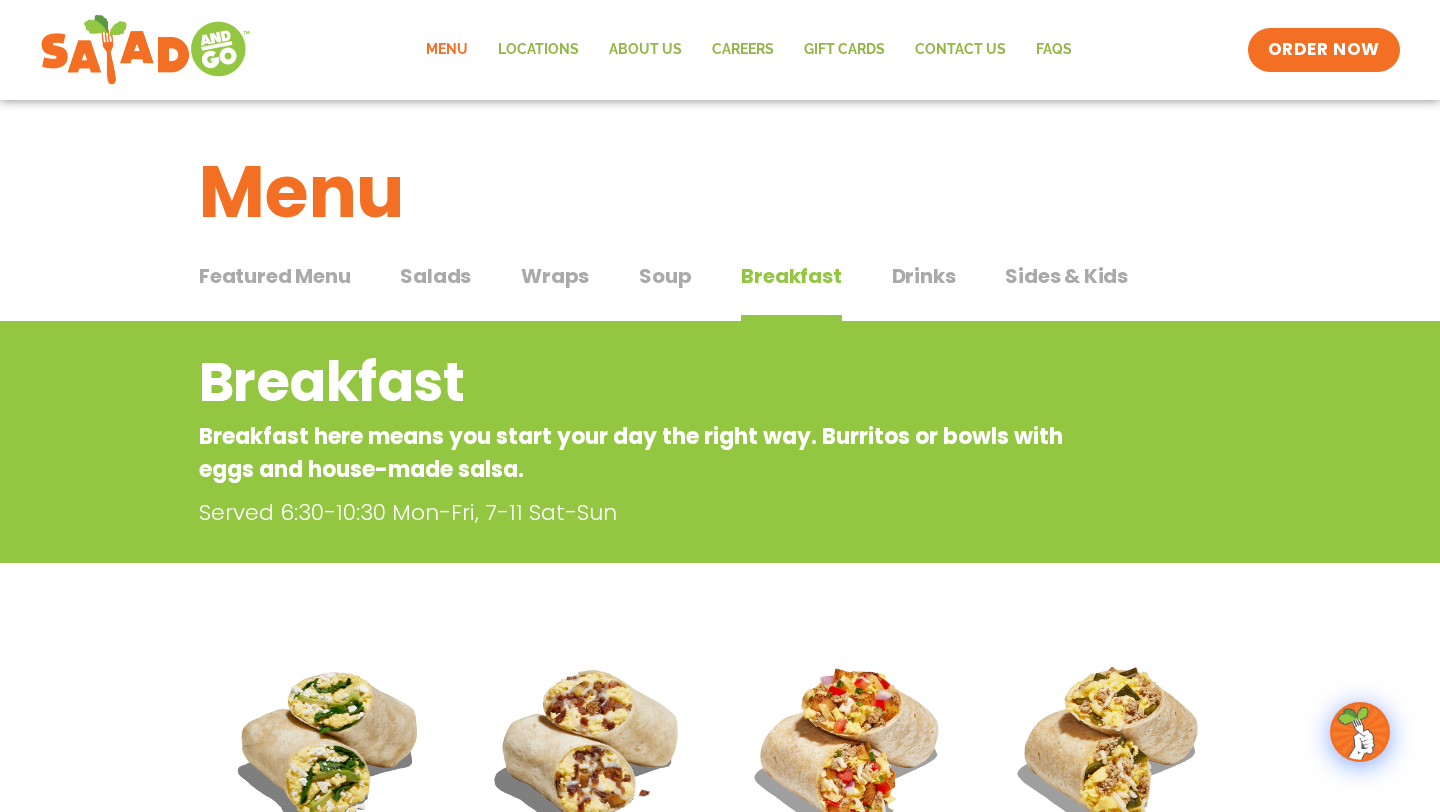 click on "Featured Menu   Featured Menu       Salads   Salads       Wraps   Wraps       Soup   Soup       Breakfast   Breakfast       Drinks   Drinks       Sides & Kids   Sides & Kids" at bounding box center [720, 288] 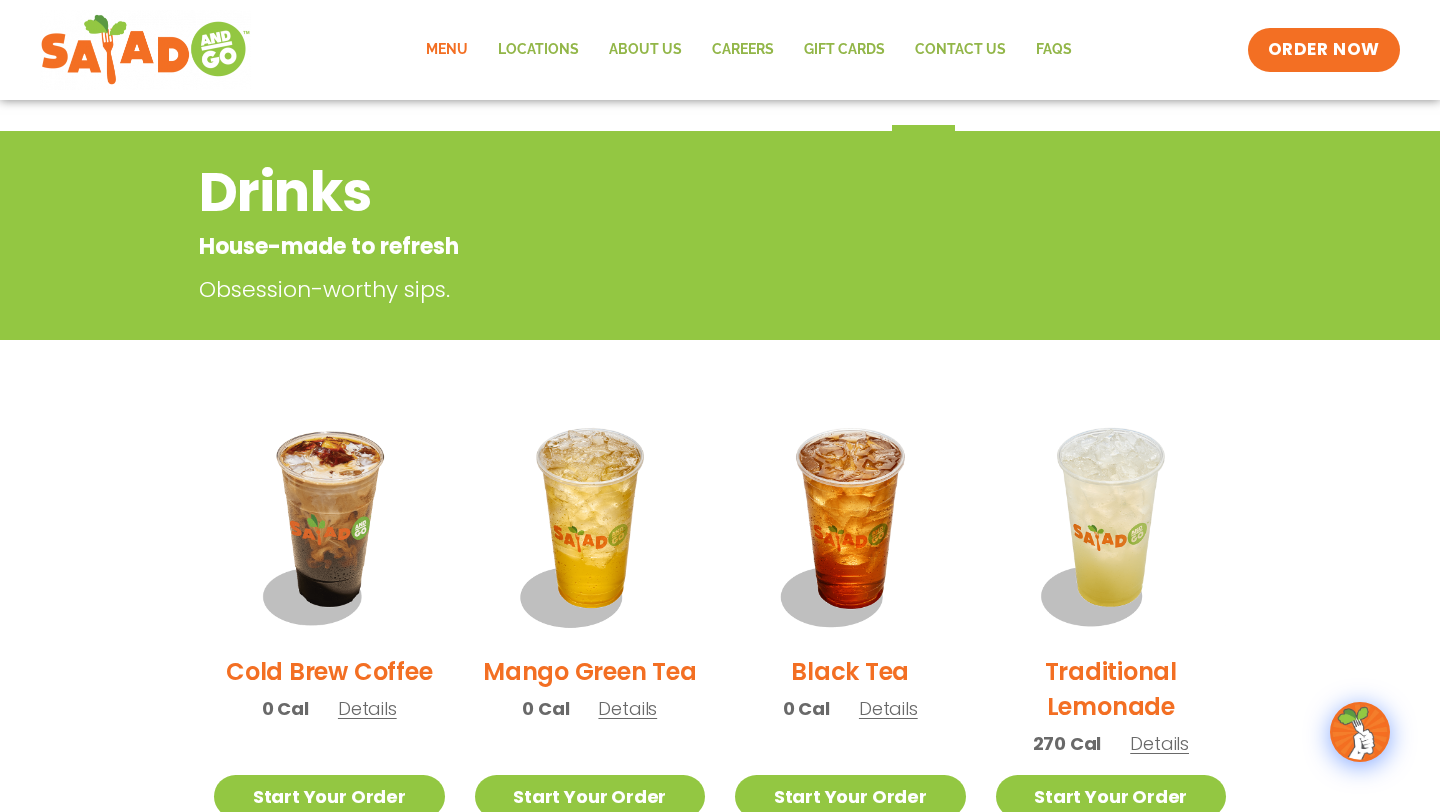 scroll, scrollTop: 106, scrollLeft: 0, axis: vertical 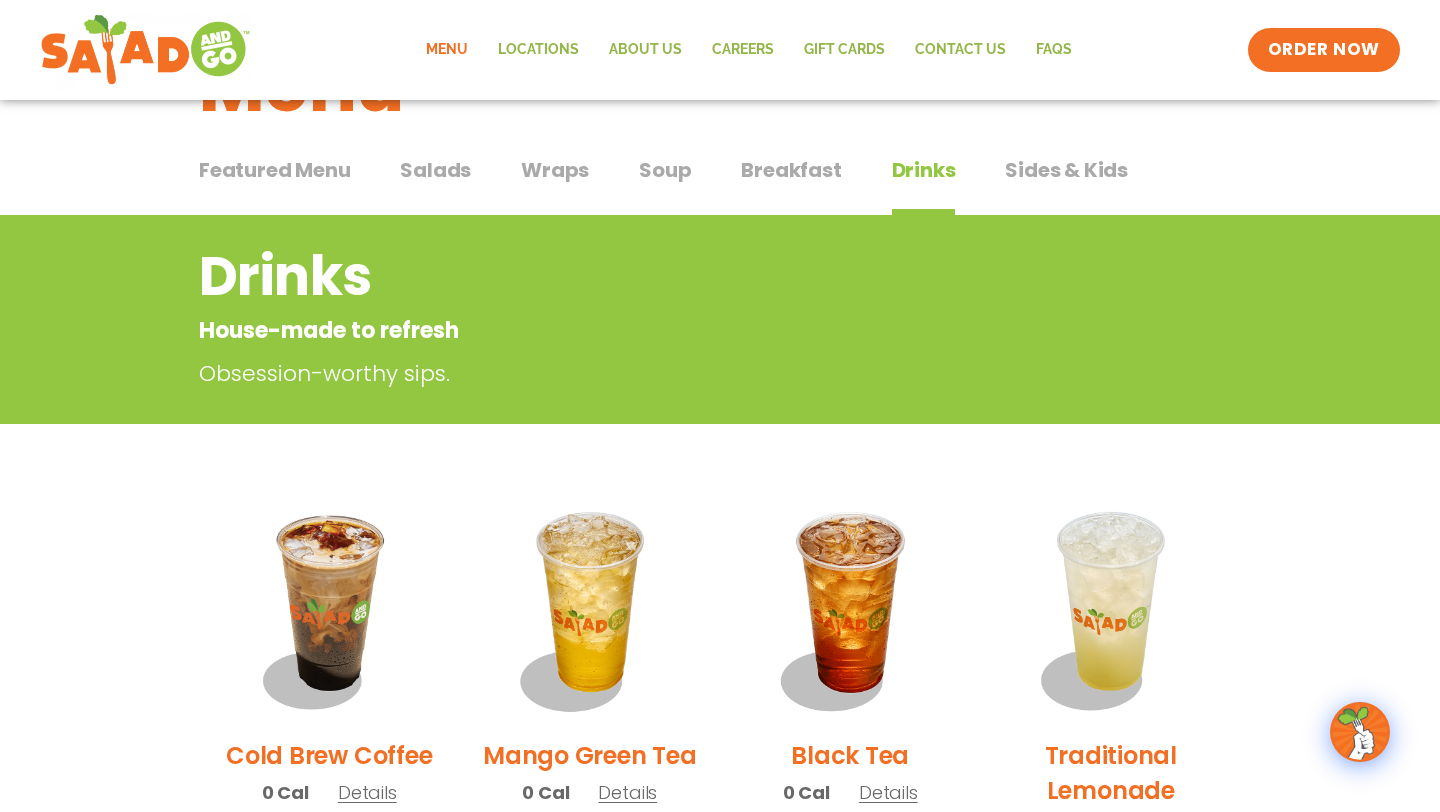 click on "Sides & Kids" at bounding box center [1066, 170] 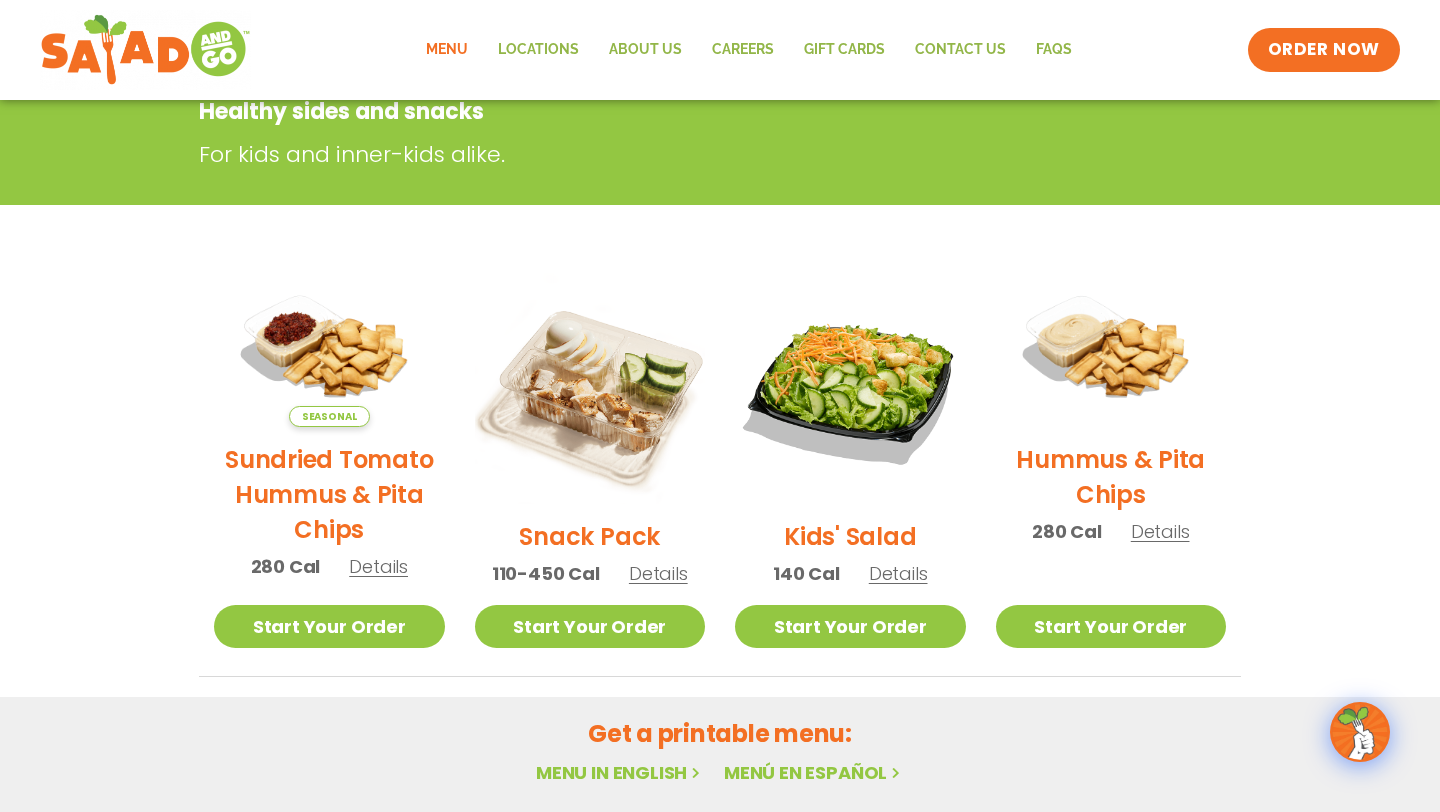 scroll, scrollTop: 333, scrollLeft: 0, axis: vertical 